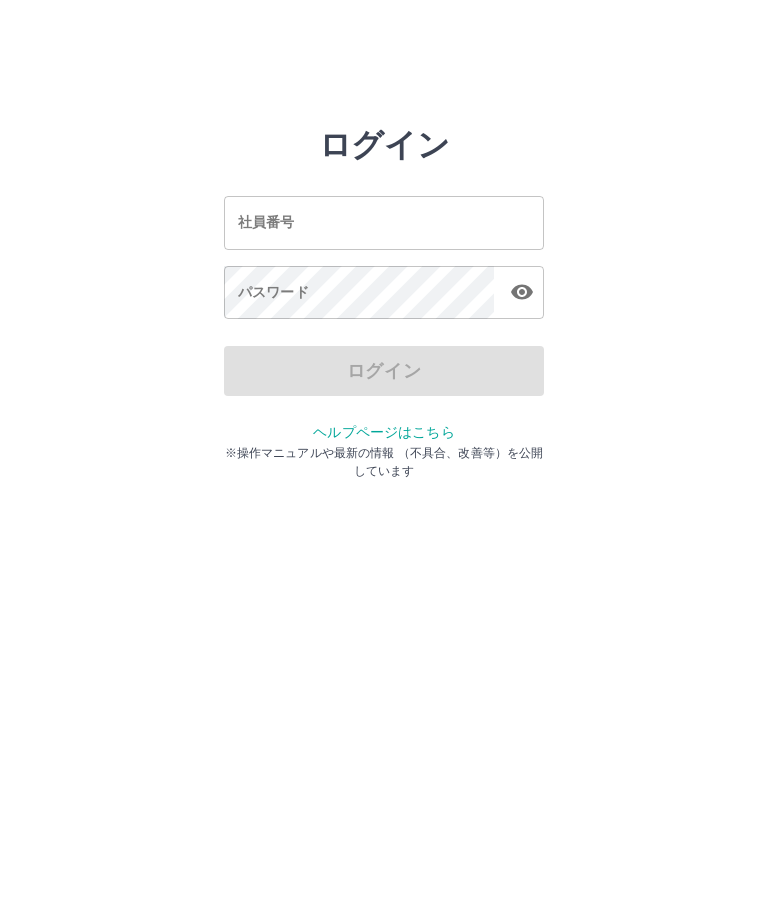 scroll, scrollTop: 0, scrollLeft: 0, axis: both 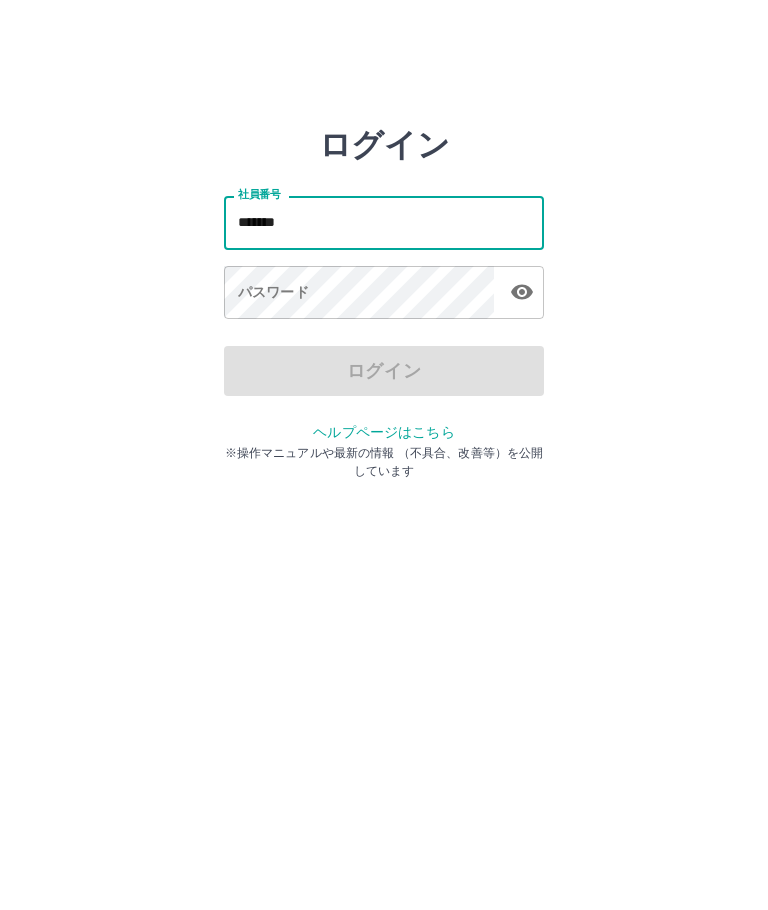 type on "*******" 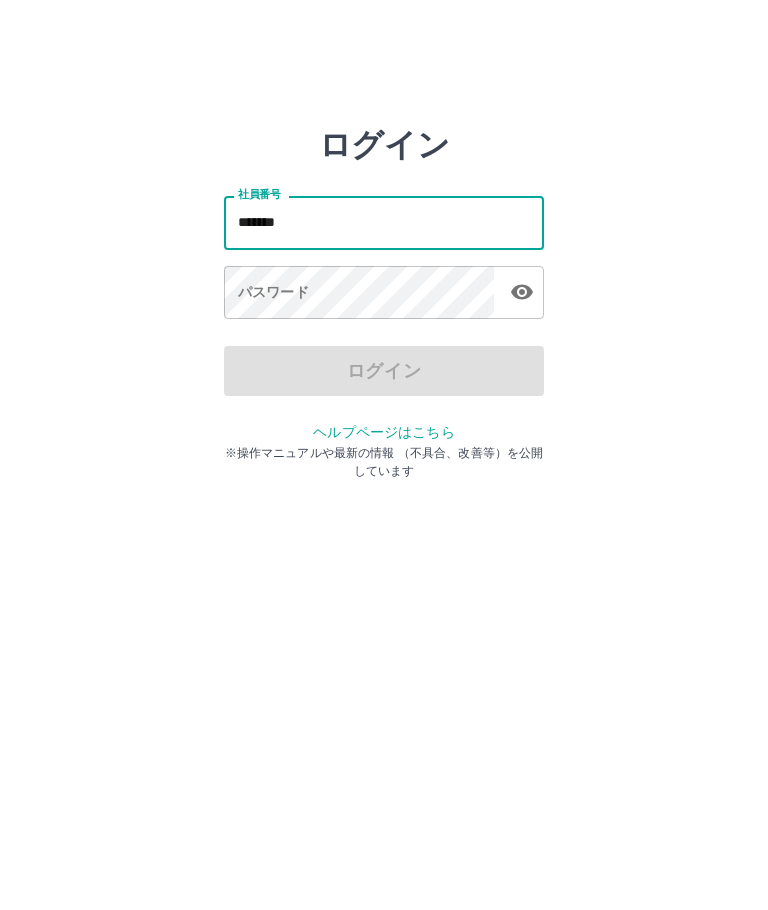 click on "パスワード パスワード" at bounding box center [384, 294] 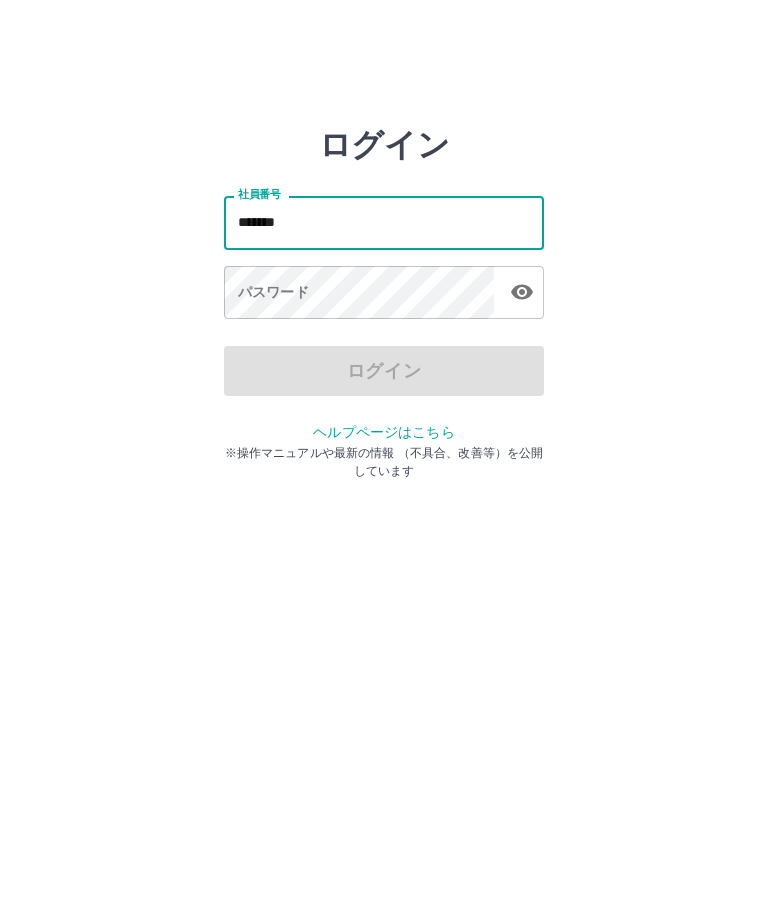 click on "パスワード パスワード" at bounding box center [384, 294] 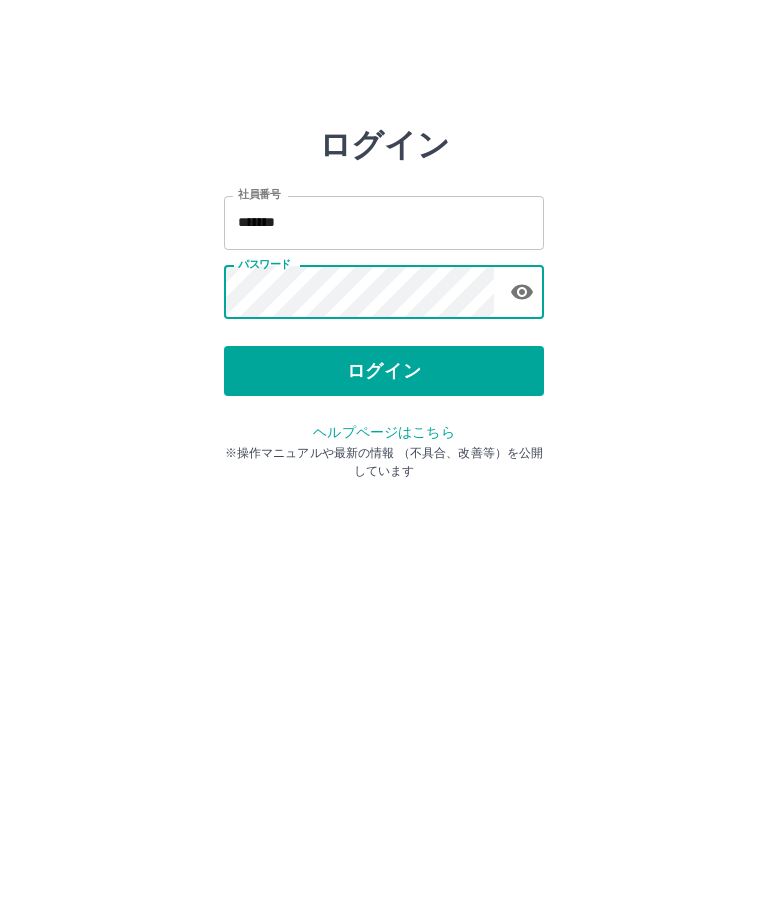 click on "ログイン" at bounding box center [384, 371] 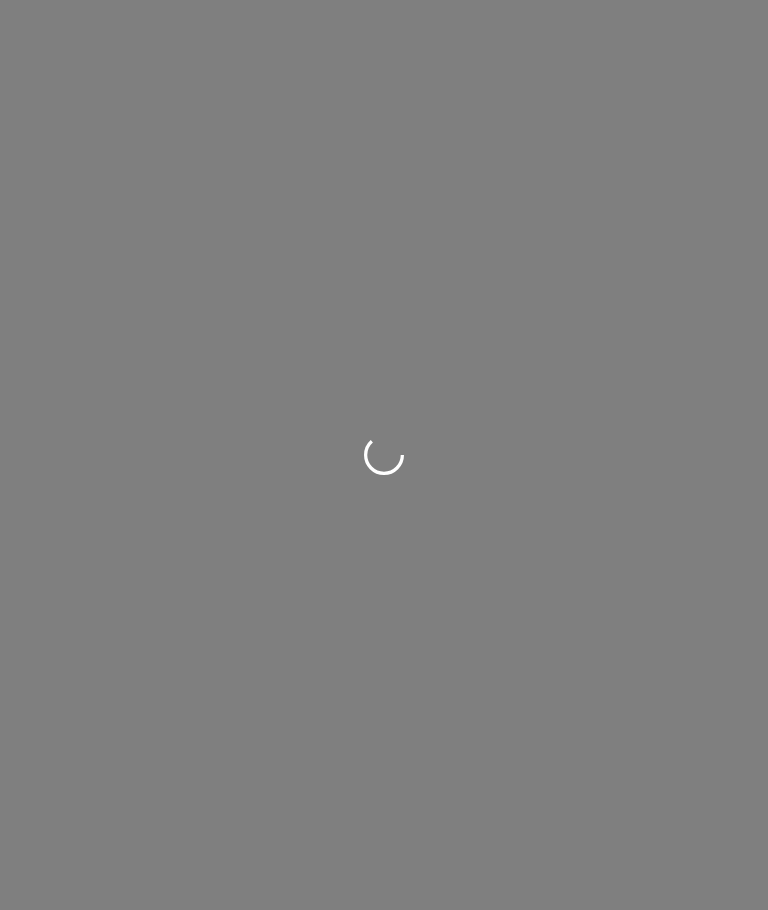 scroll, scrollTop: 0, scrollLeft: 0, axis: both 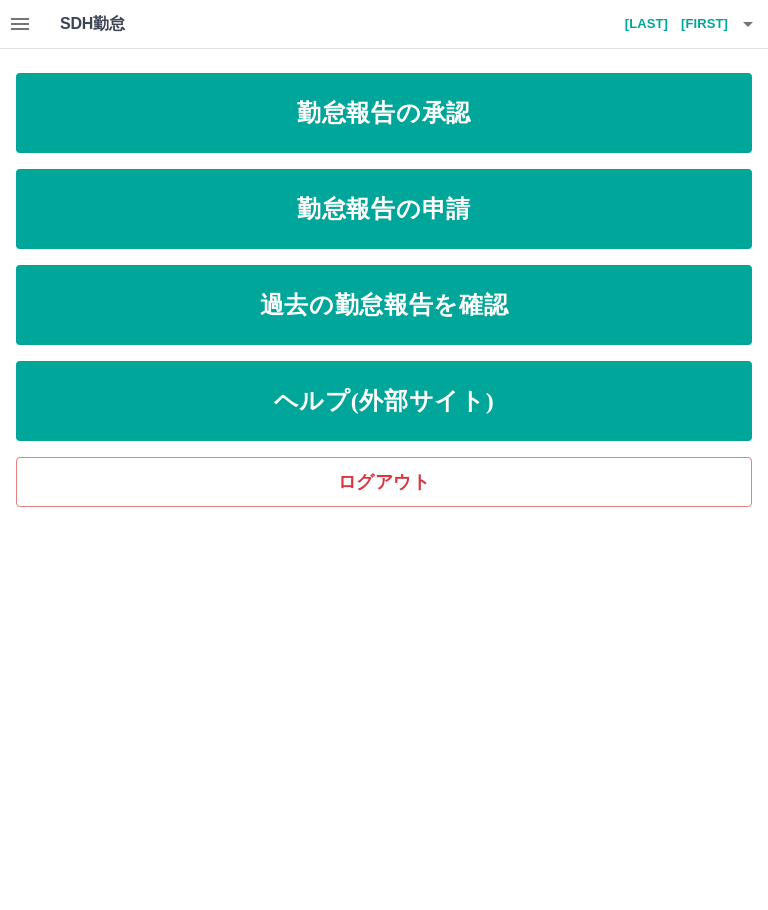 click on "勤怠報告の申請" at bounding box center (384, 209) 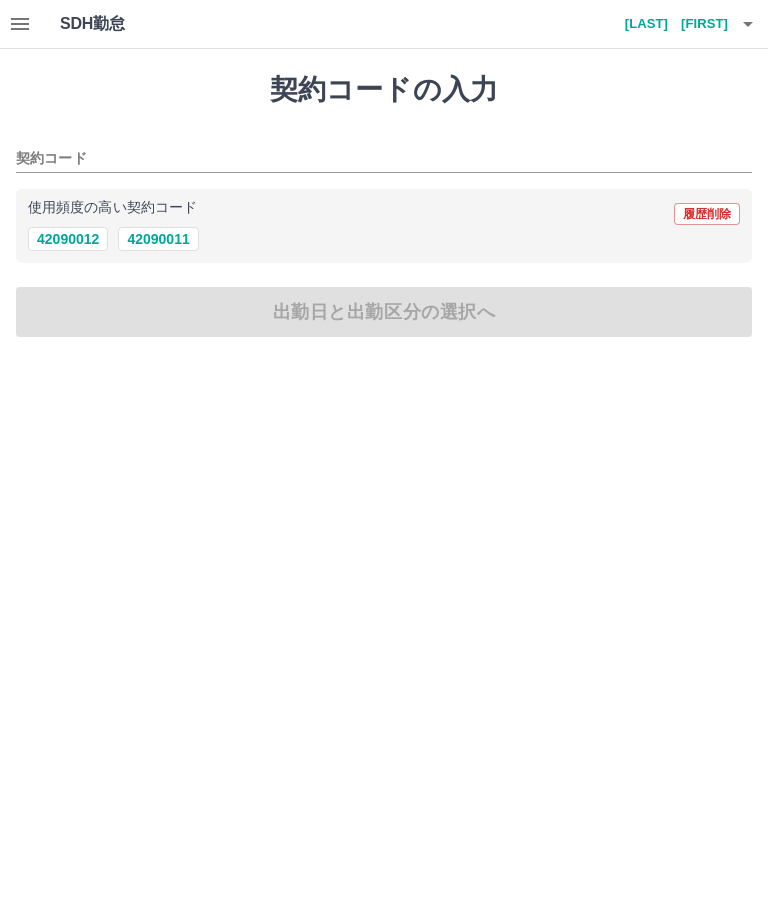 click on "42090011" at bounding box center (158, 239) 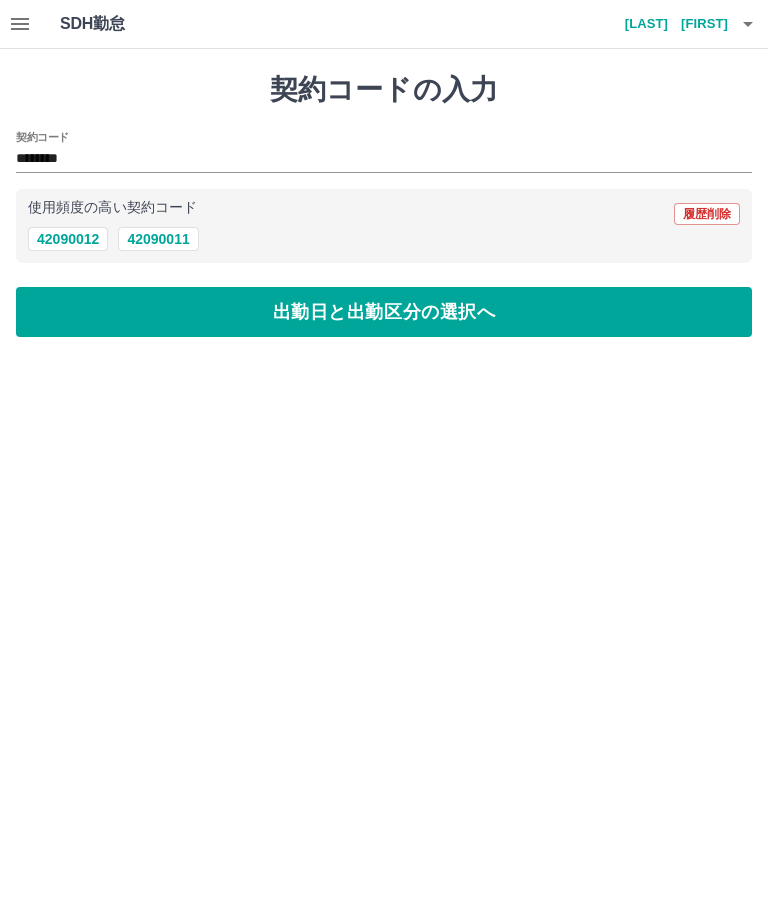 click on "出勤日と出勤区分の選択へ" at bounding box center [384, 312] 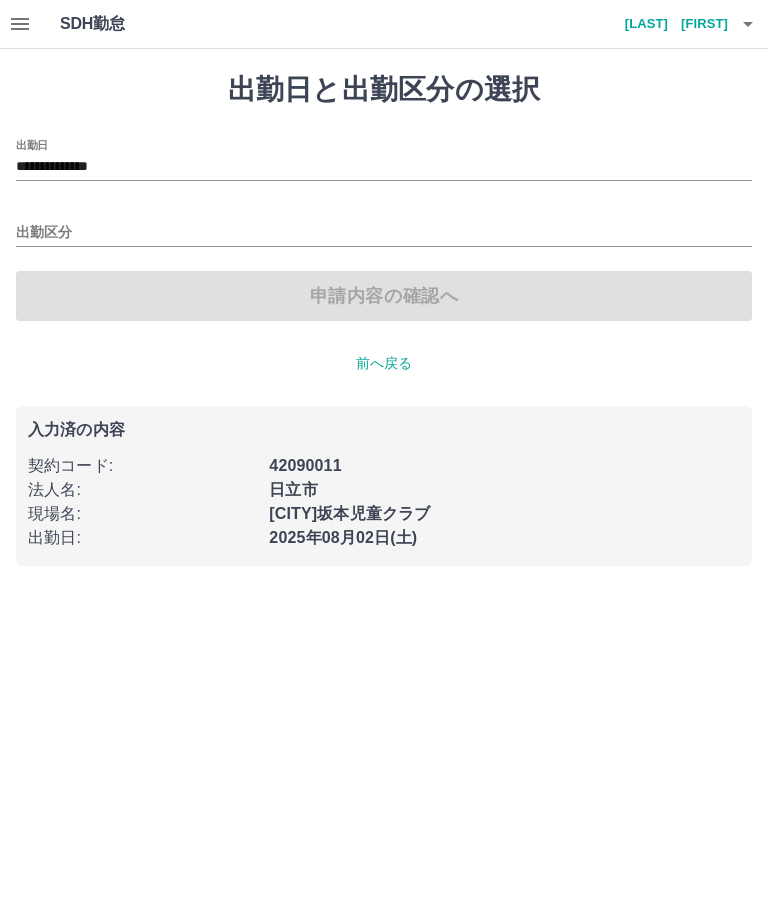 click on "出勤区分" at bounding box center [384, 233] 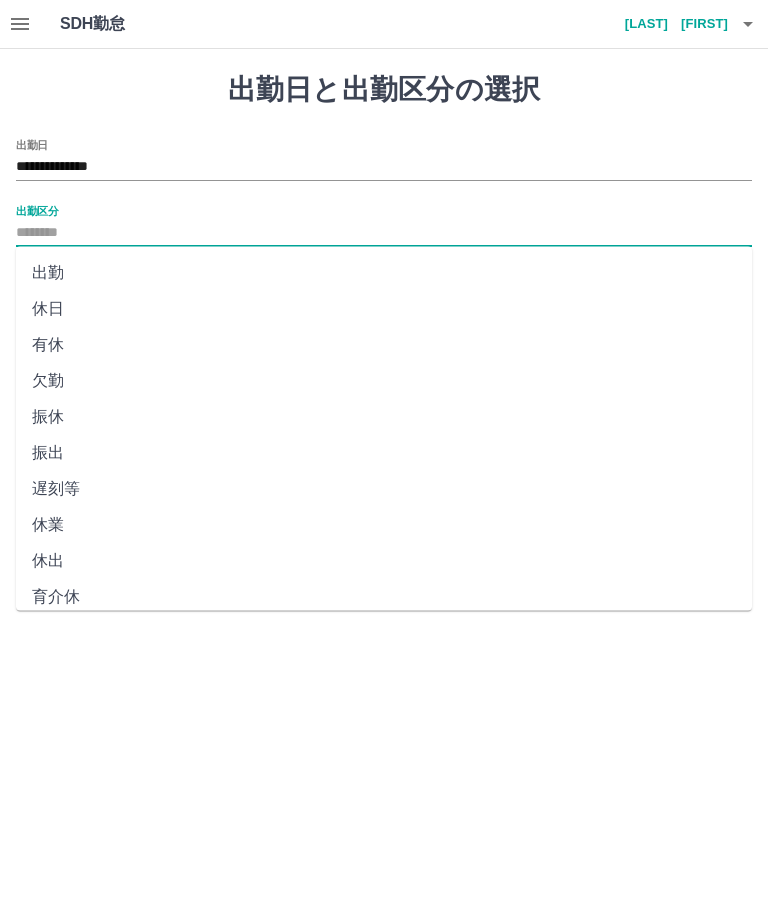 click on "出勤" at bounding box center [384, 273] 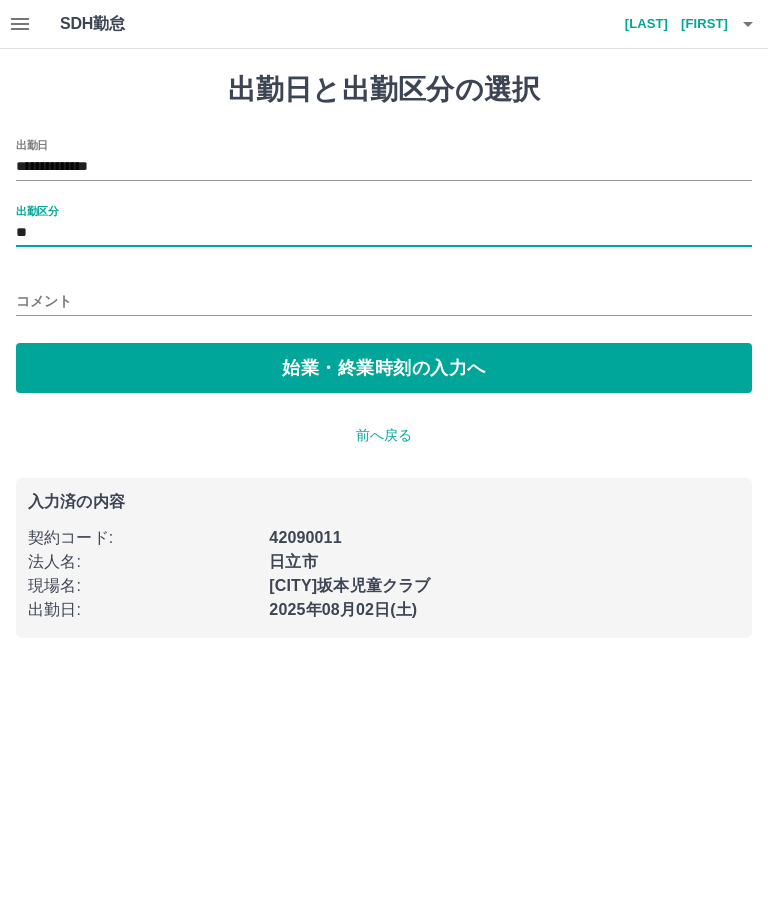 type on "**" 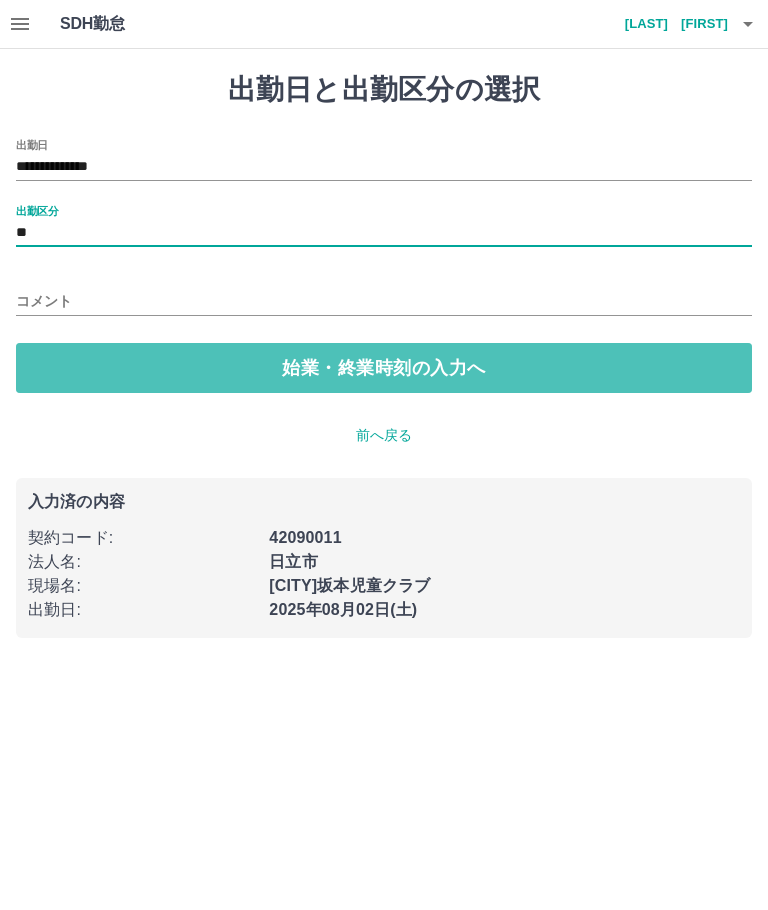 click on "始業・終業時刻の入力へ" at bounding box center [384, 368] 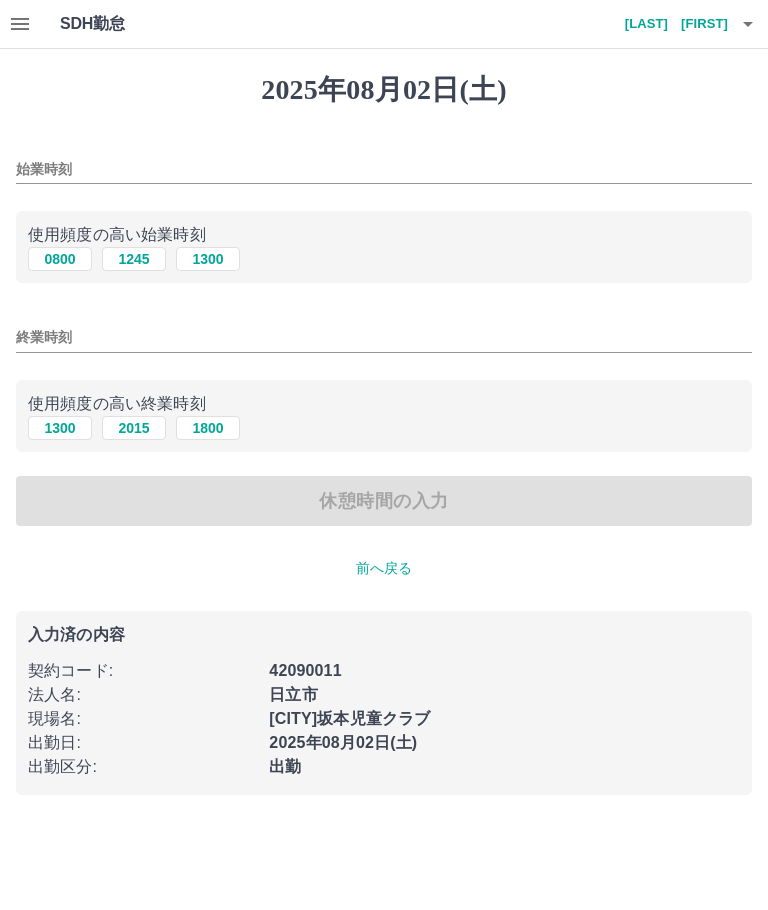 click on "0800" at bounding box center (60, 259) 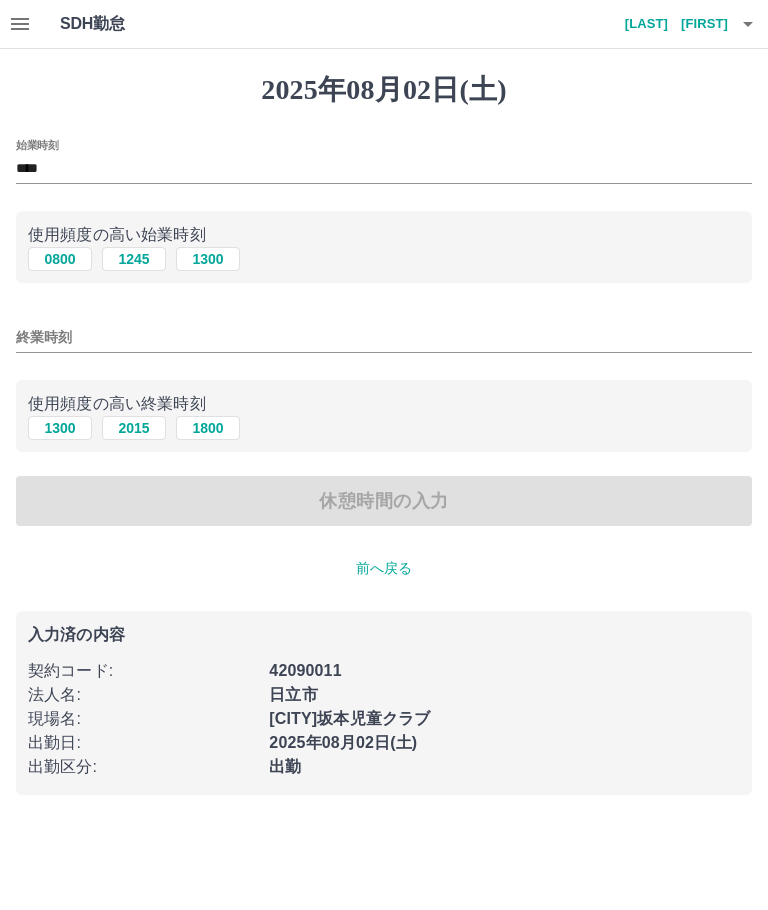 click on "終業時刻" at bounding box center (384, 337) 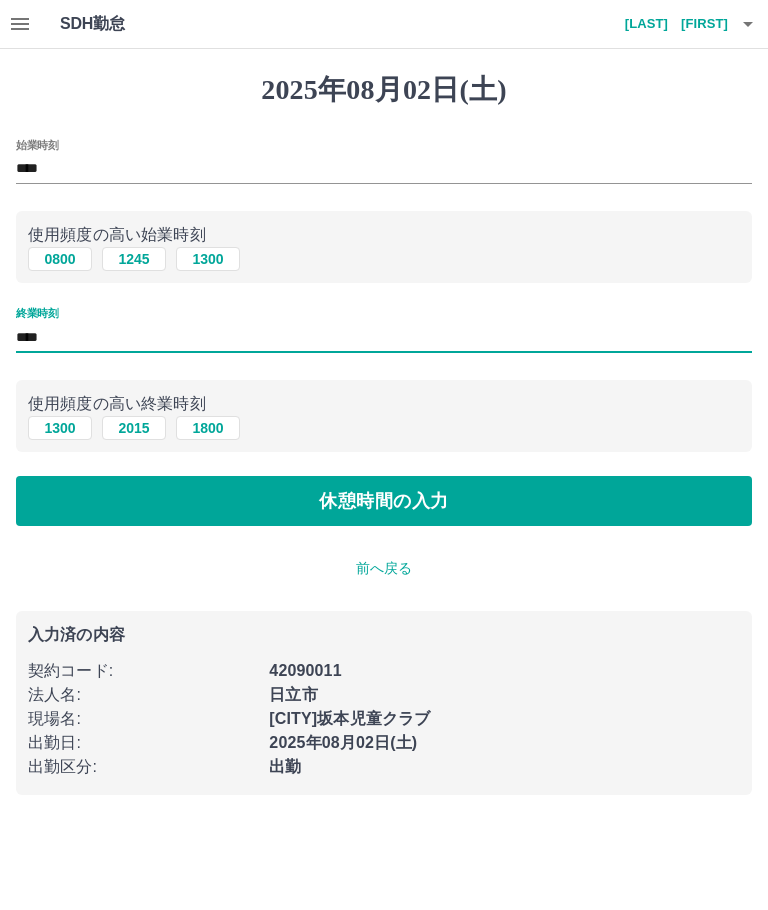 type on "****" 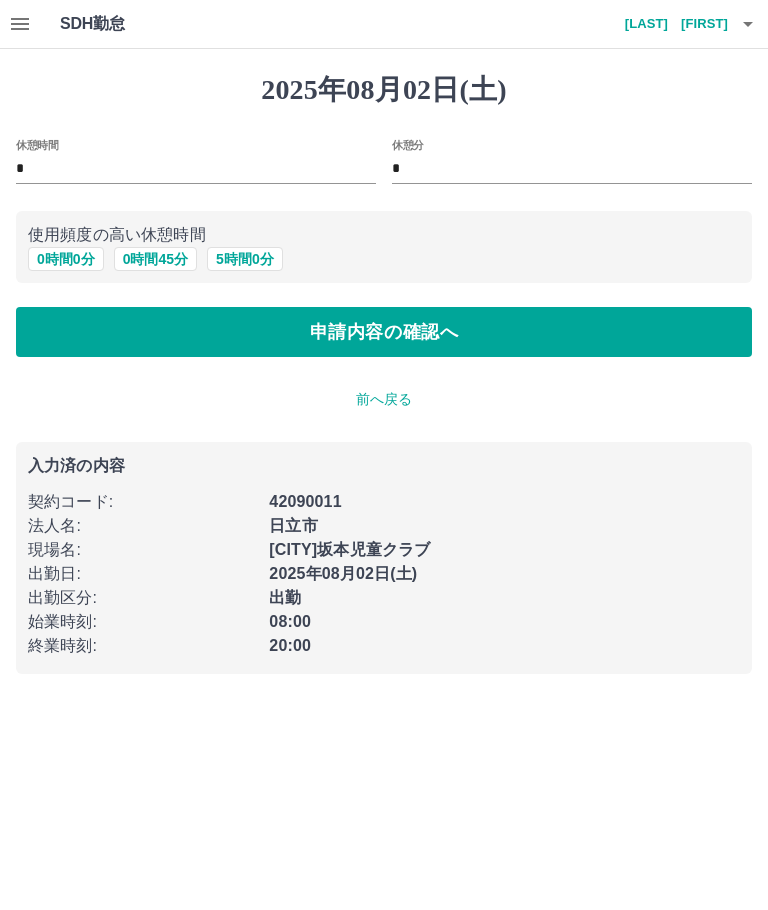 click on "申請内容の確認へ" at bounding box center (384, 332) 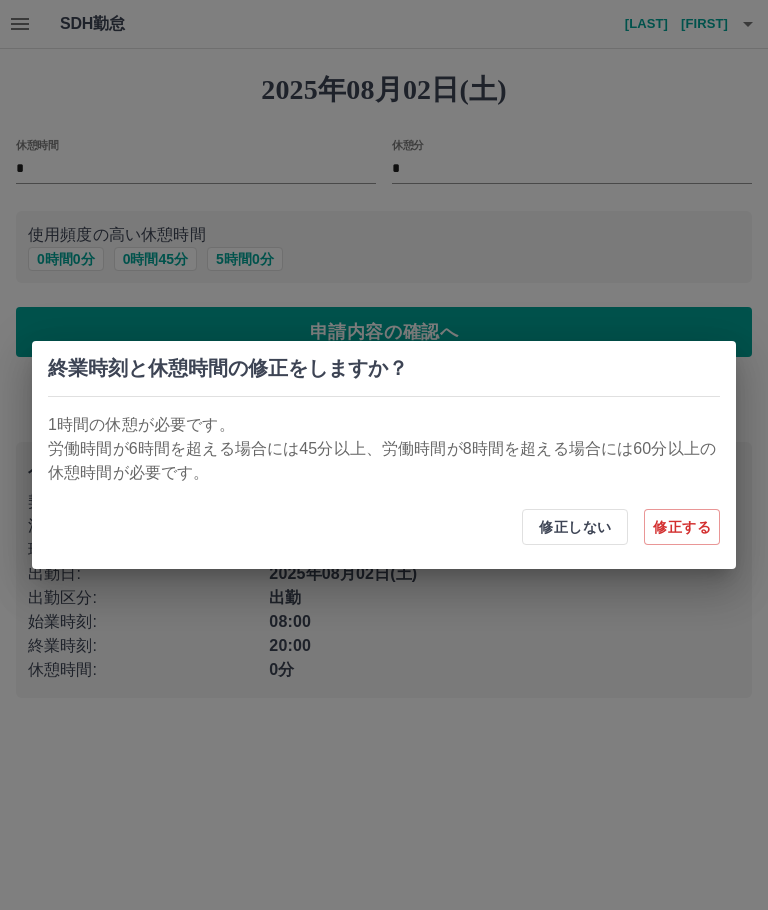 click on "終業時刻と休憩時間の修正をしますか？ 1時間の休憩が必要です。 労働時間が6時間を超える場合には45分以上、労働時間が8時間を超える場合には60分以上の休憩時間が必要です。 修正しない 修正する" at bounding box center (384, 455) 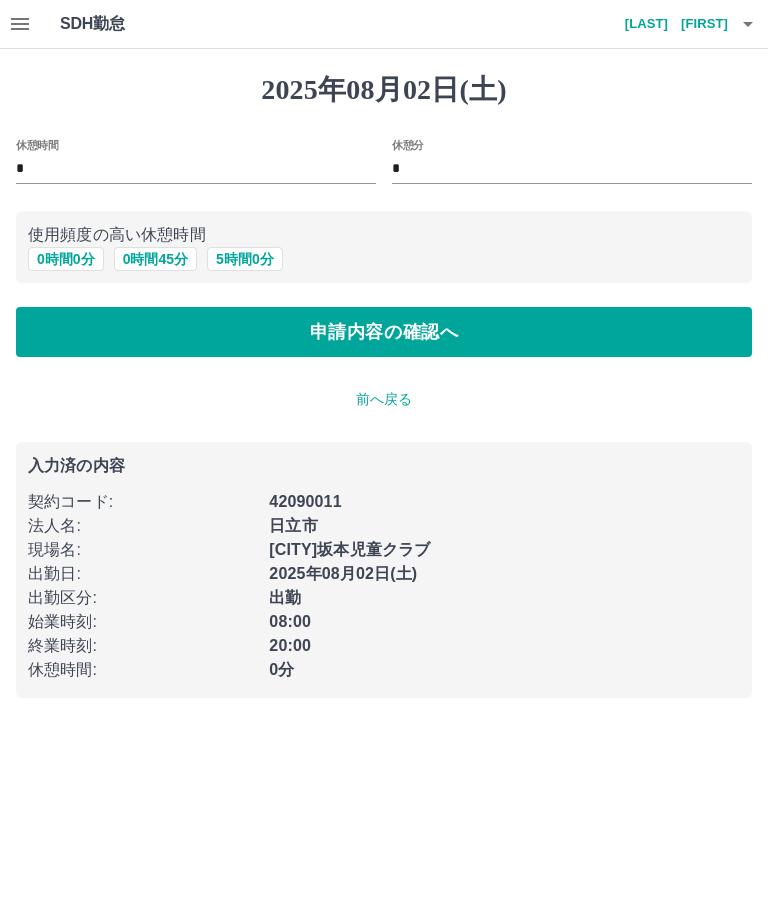 click on "*" at bounding box center [196, 169] 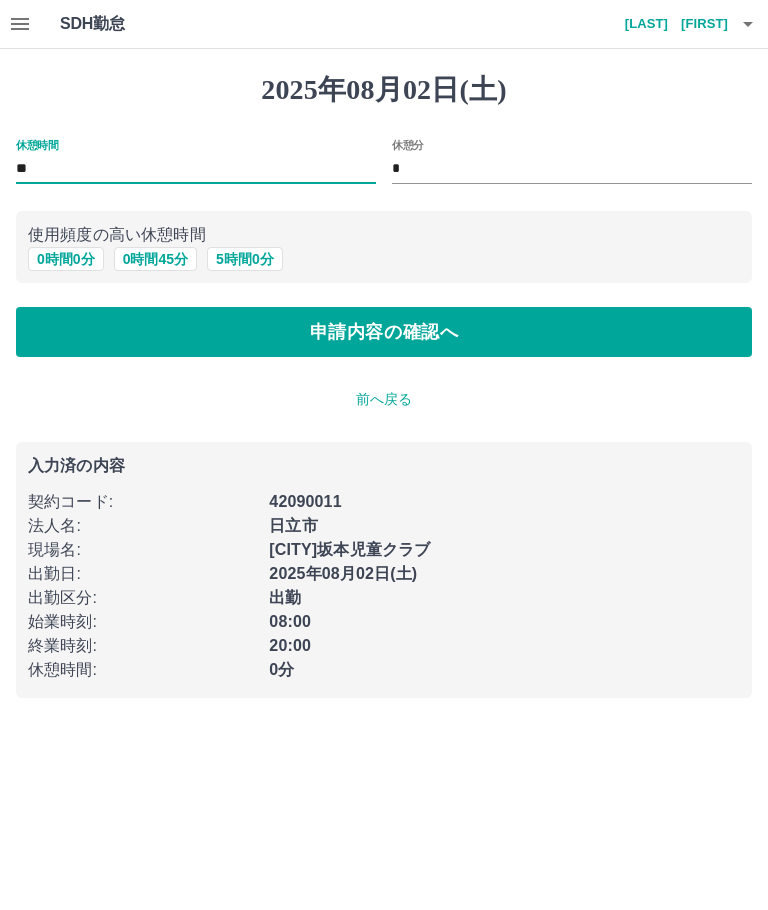 type on "*" 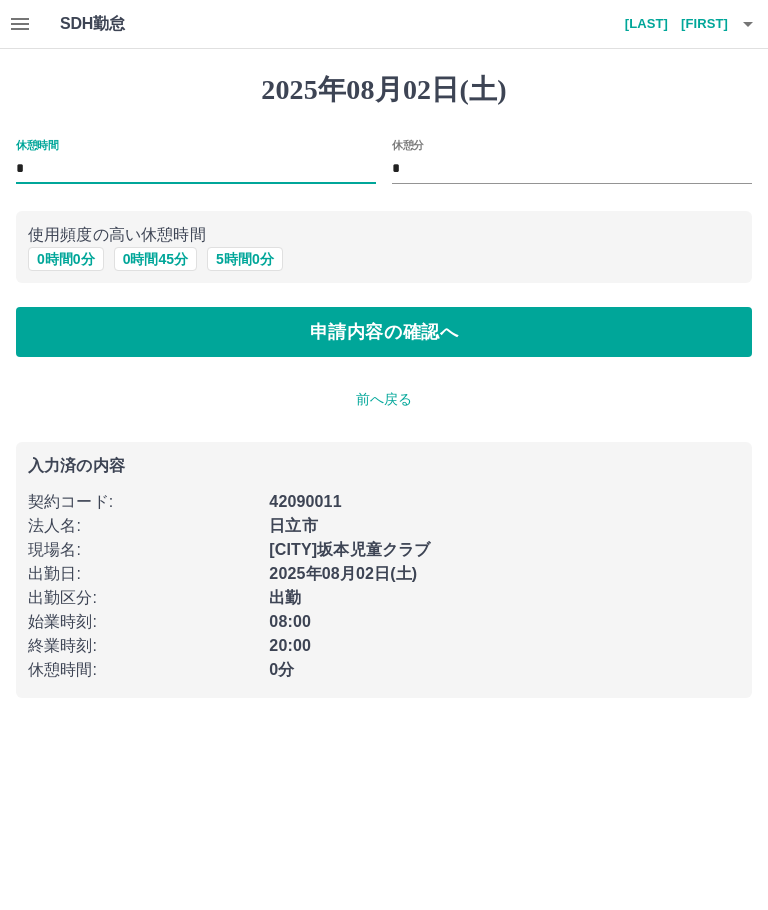 click on "*" at bounding box center [196, 169] 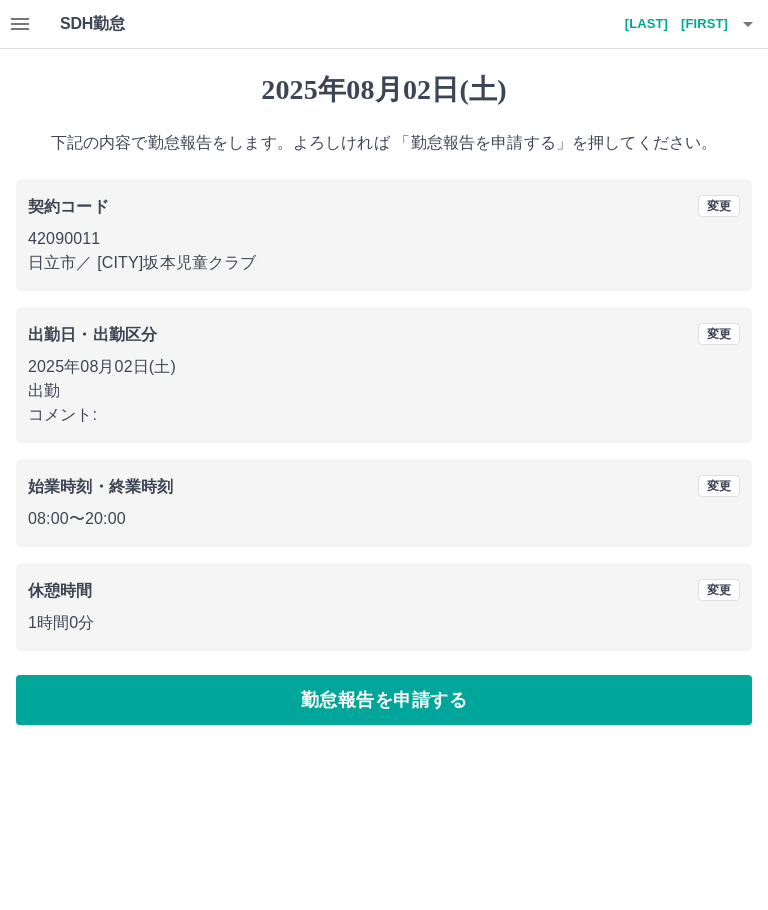 click on "コメント:" at bounding box center (384, 415) 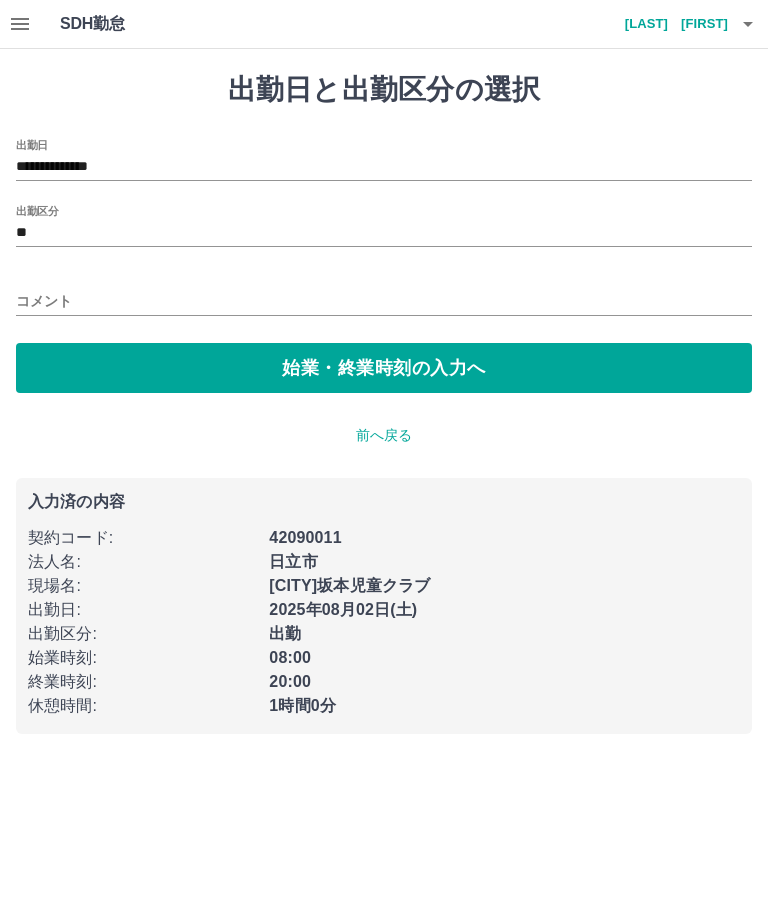 click on "コメント" at bounding box center (384, 301) 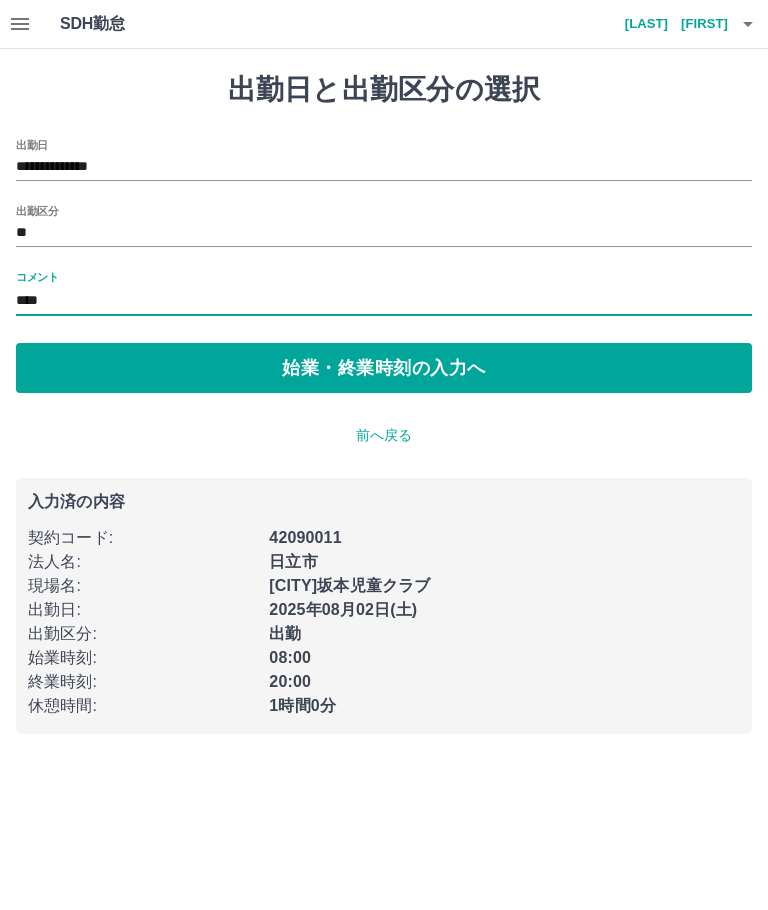 type on "****" 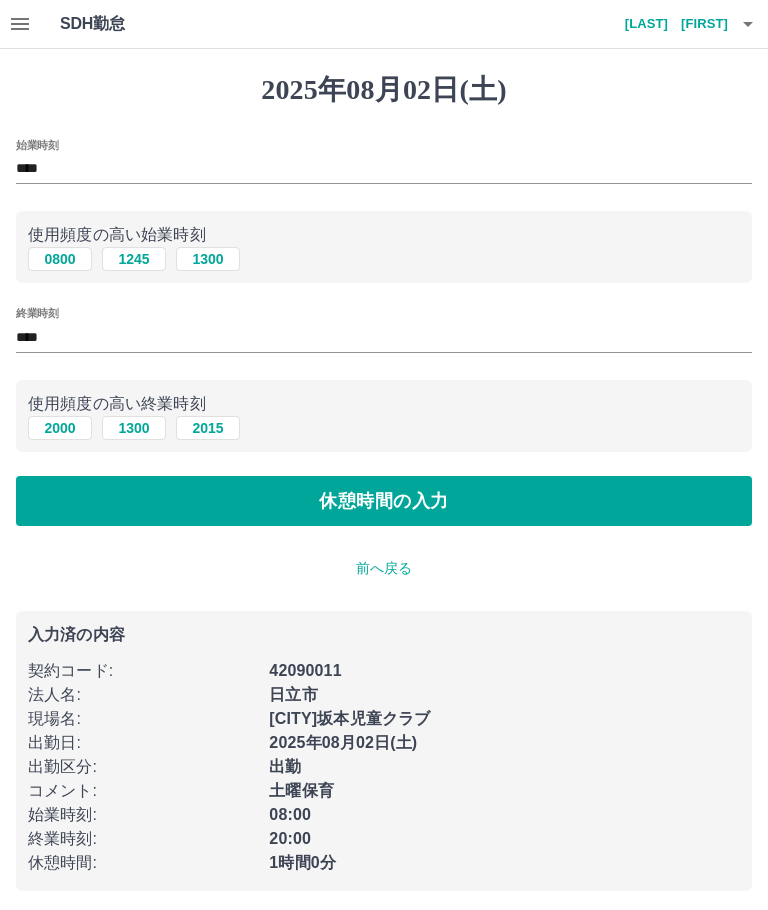 click on "休憩時間の入力" at bounding box center (384, 501) 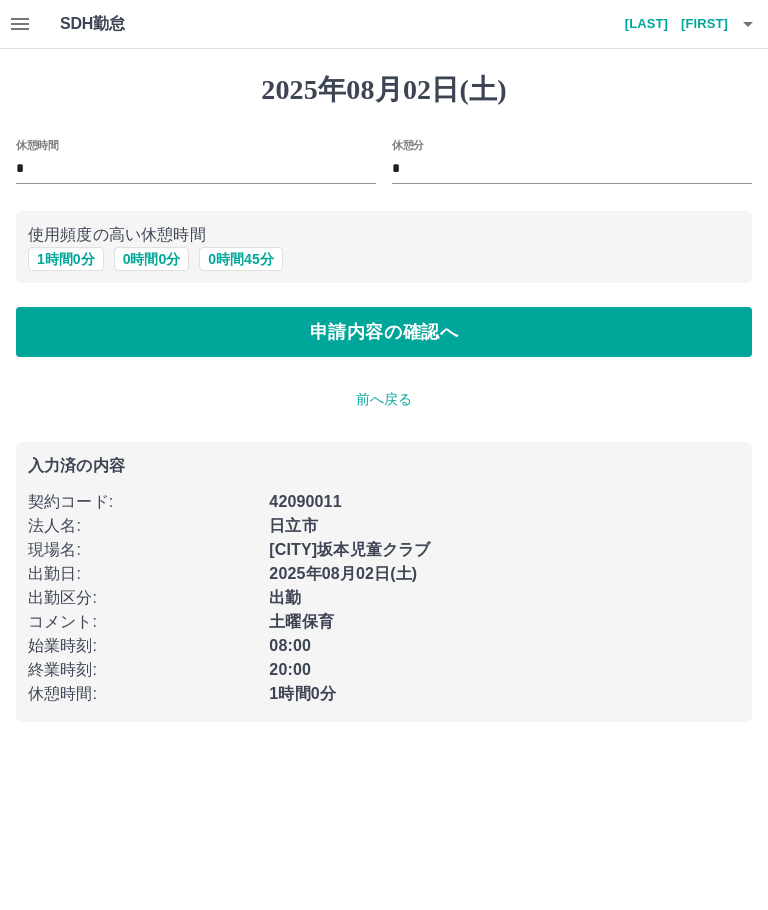 click on "申請内容の確認へ" at bounding box center [384, 332] 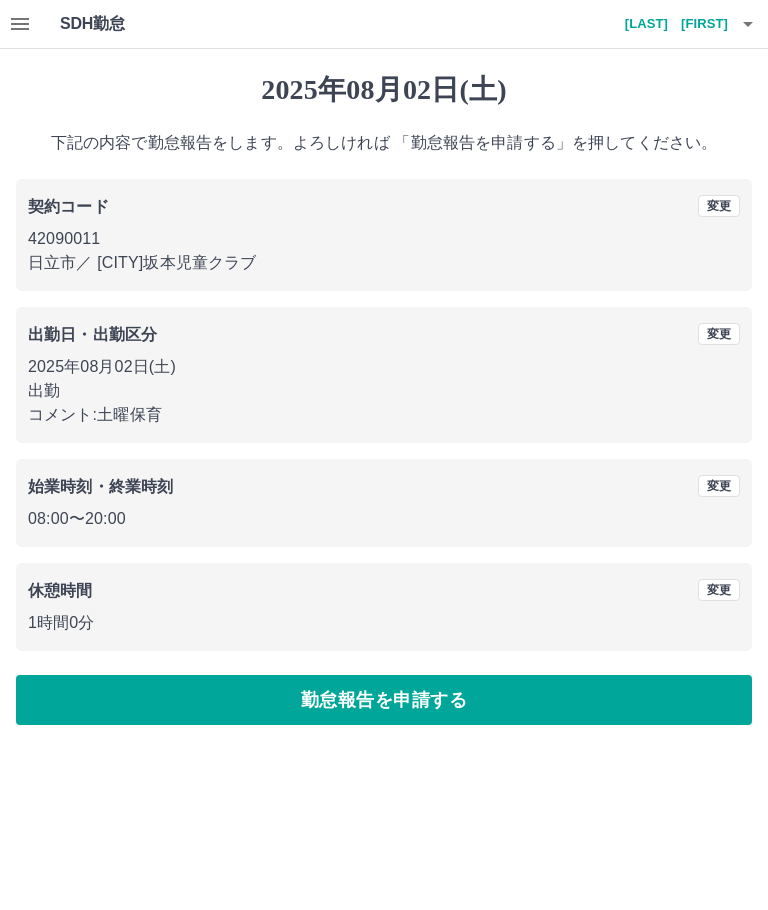 click on "勤怠報告を申請する" at bounding box center (384, 700) 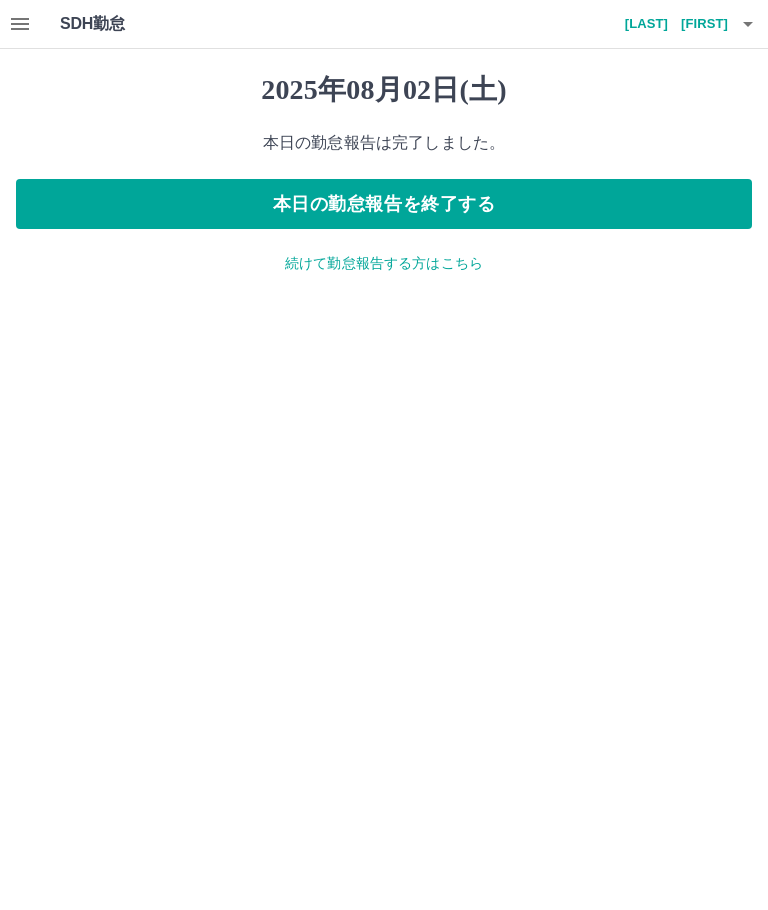 click on "本日の勤怠報告を終了する" at bounding box center [384, 204] 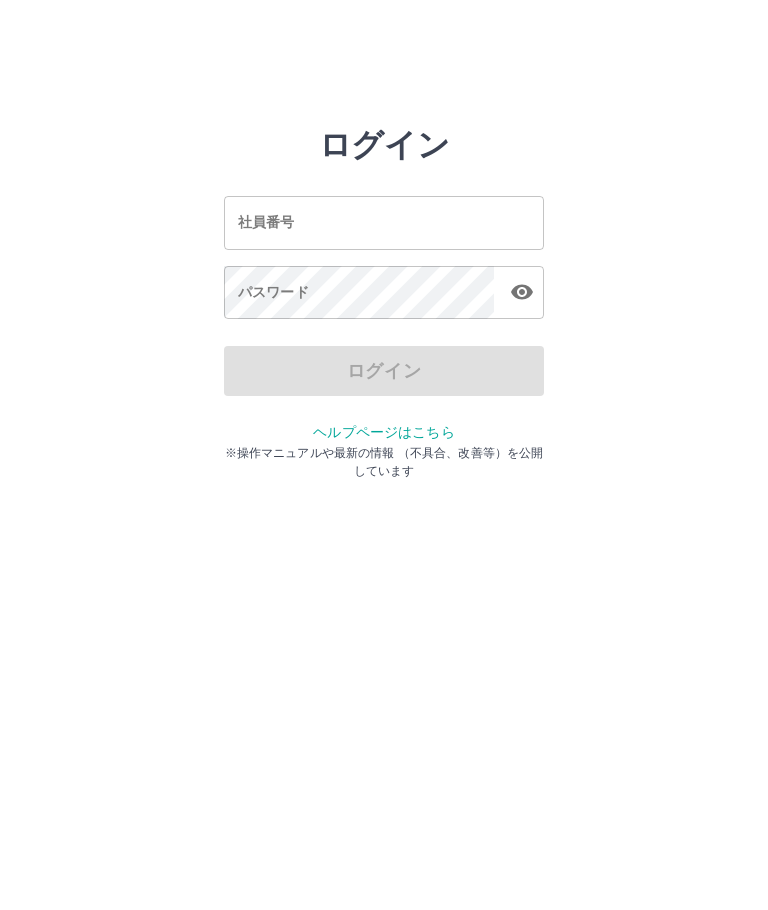 scroll, scrollTop: 0, scrollLeft: 0, axis: both 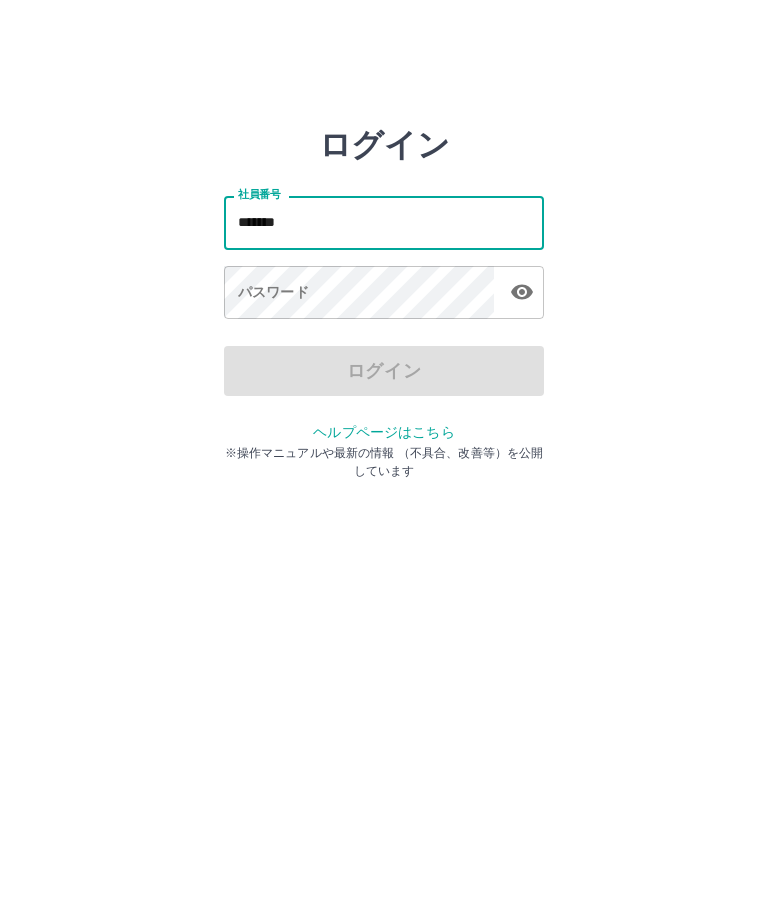 type on "*******" 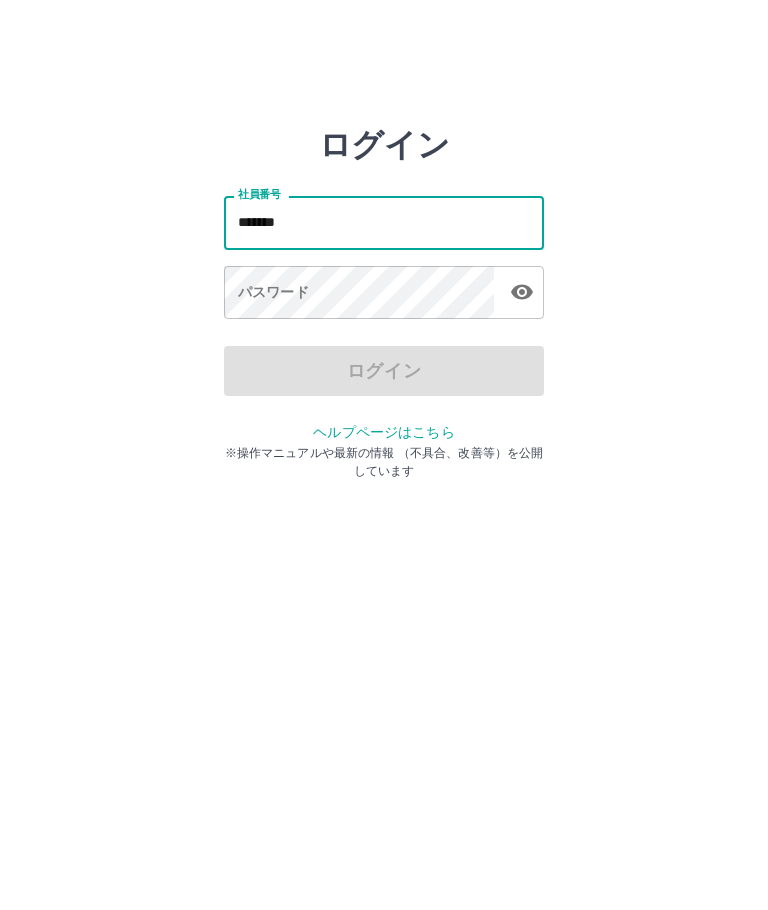 click on "パスワード パスワード" at bounding box center (384, 294) 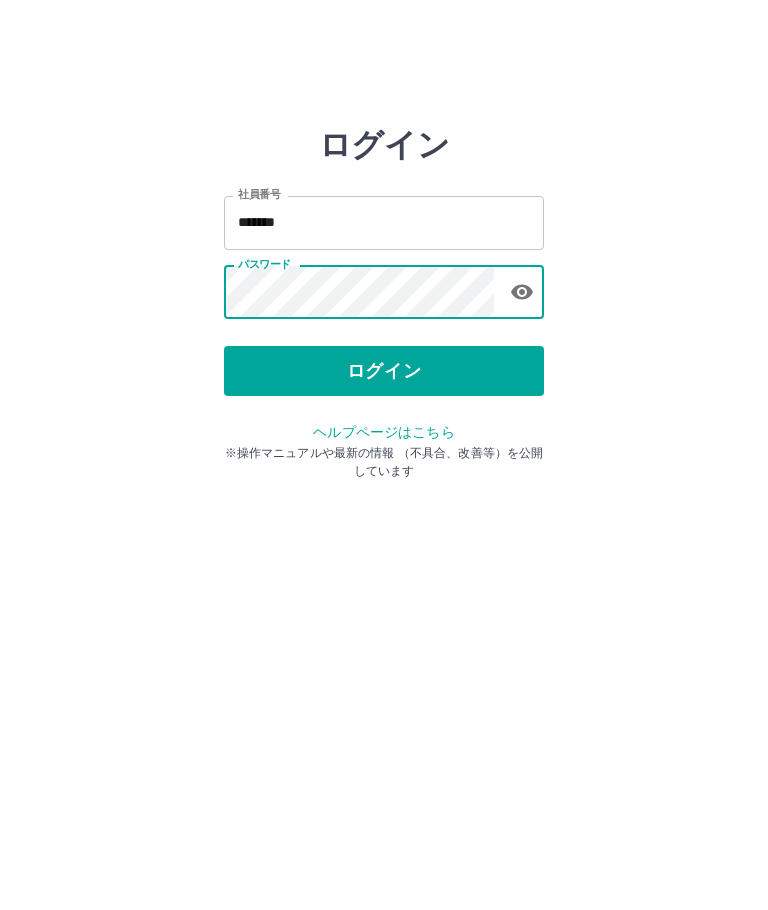 click on "ログイン" at bounding box center [384, 371] 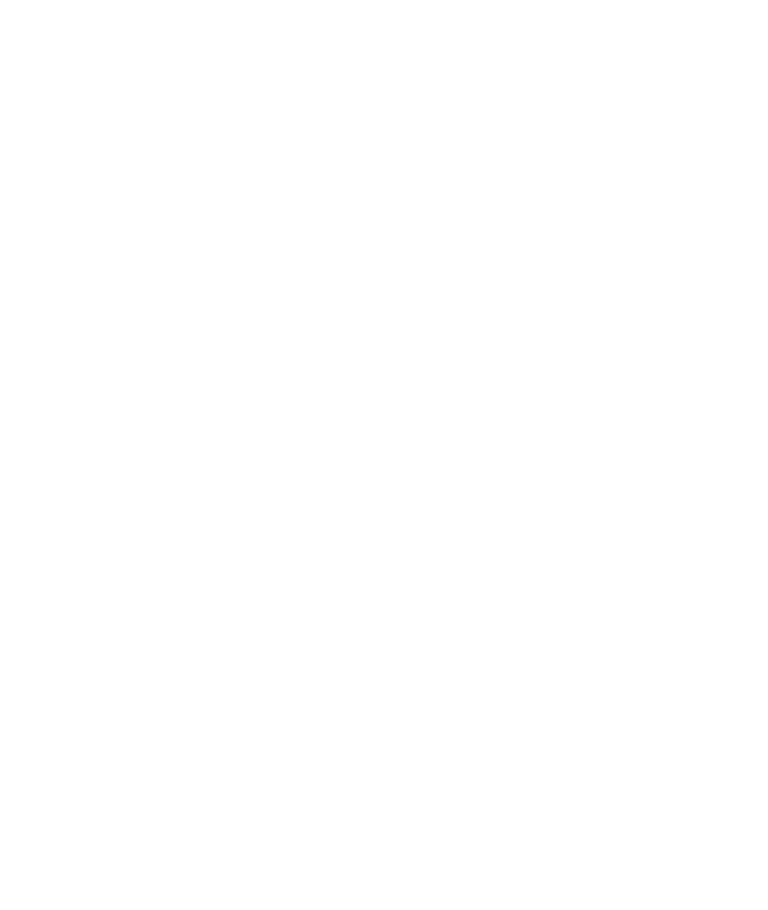 scroll, scrollTop: 0, scrollLeft: 0, axis: both 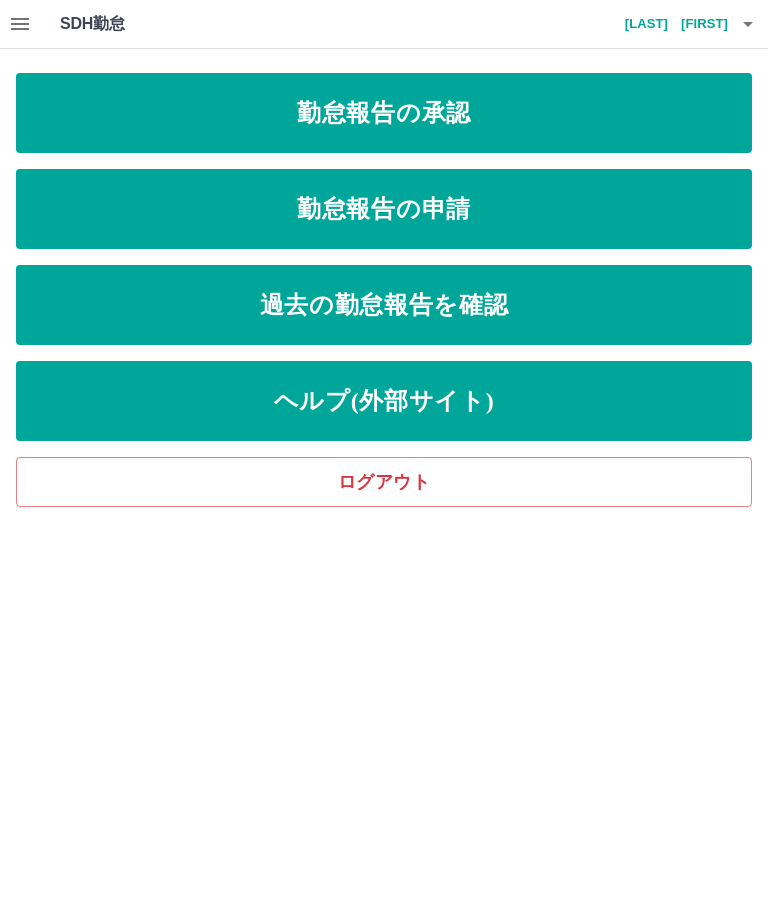 click on "過去の勤怠報告を確認" at bounding box center (384, 305) 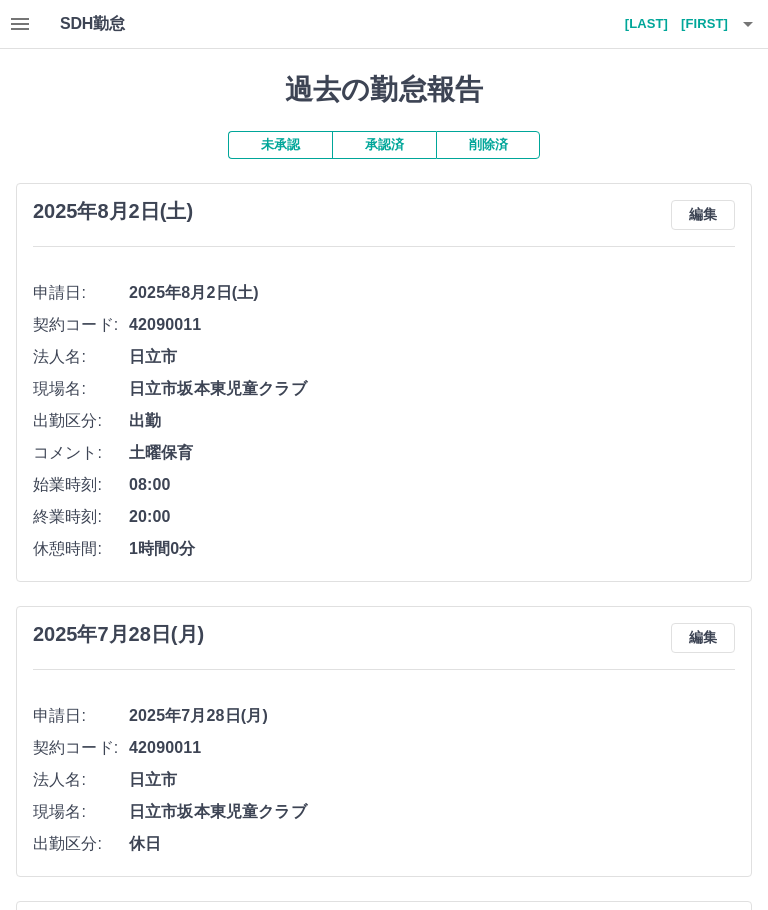 click on "[LAST]　[FIRST]" at bounding box center (668, 24) 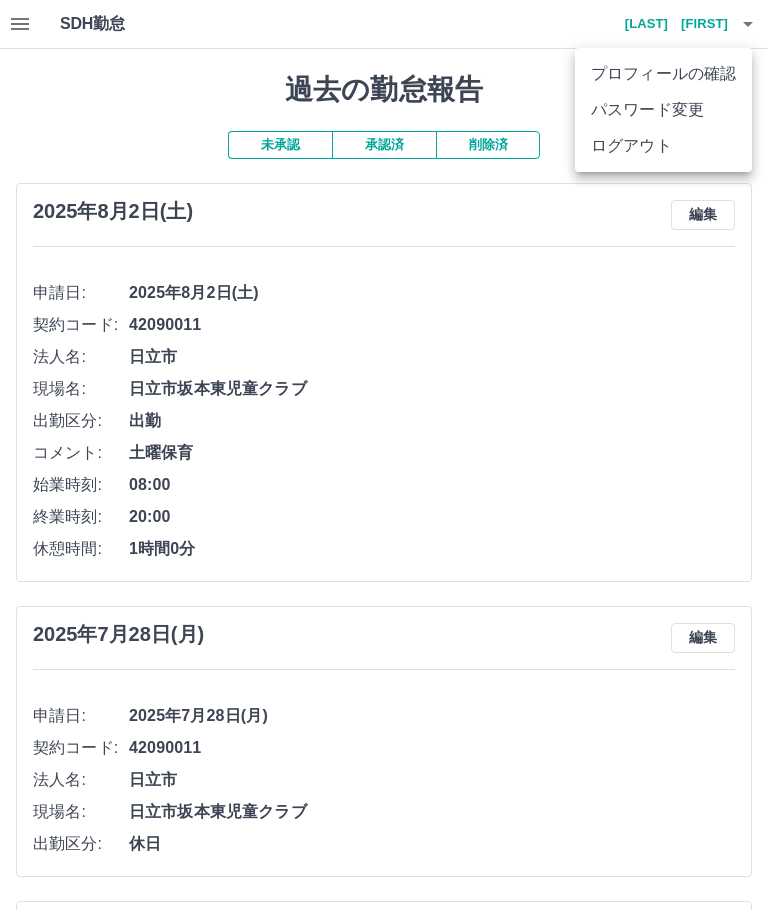 click on "ログアウト" at bounding box center (663, 146) 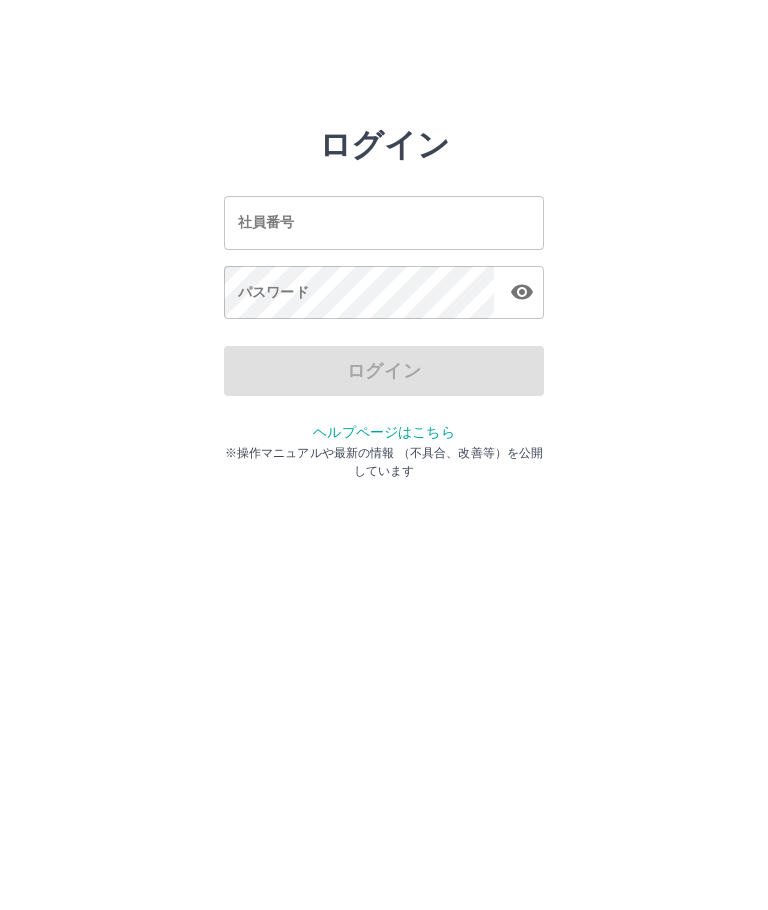 scroll, scrollTop: 0, scrollLeft: 0, axis: both 